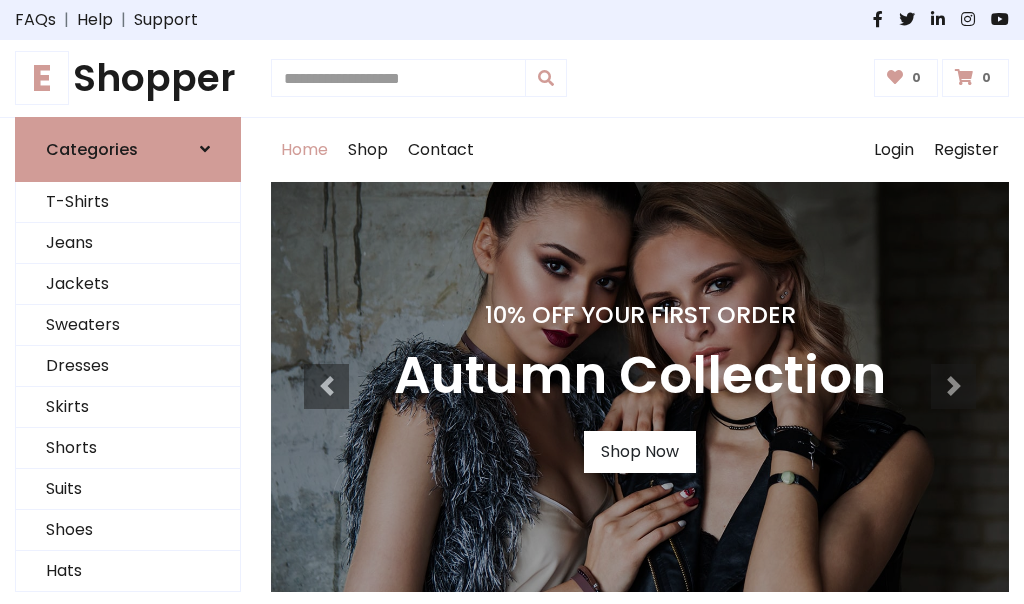 scroll, scrollTop: 0, scrollLeft: 0, axis: both 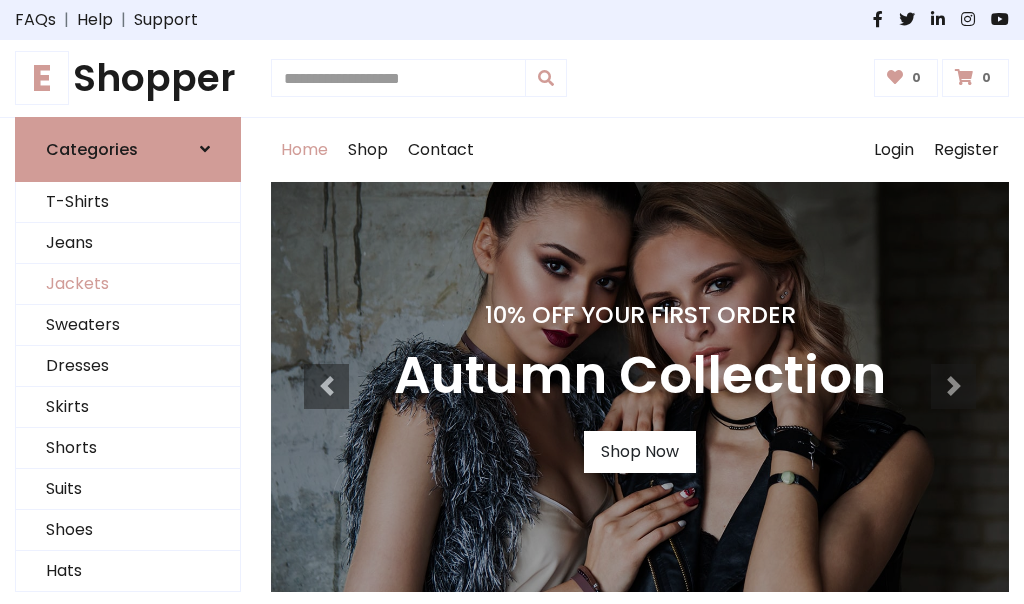 click on "Jackets" at bounding box center (128, 284) 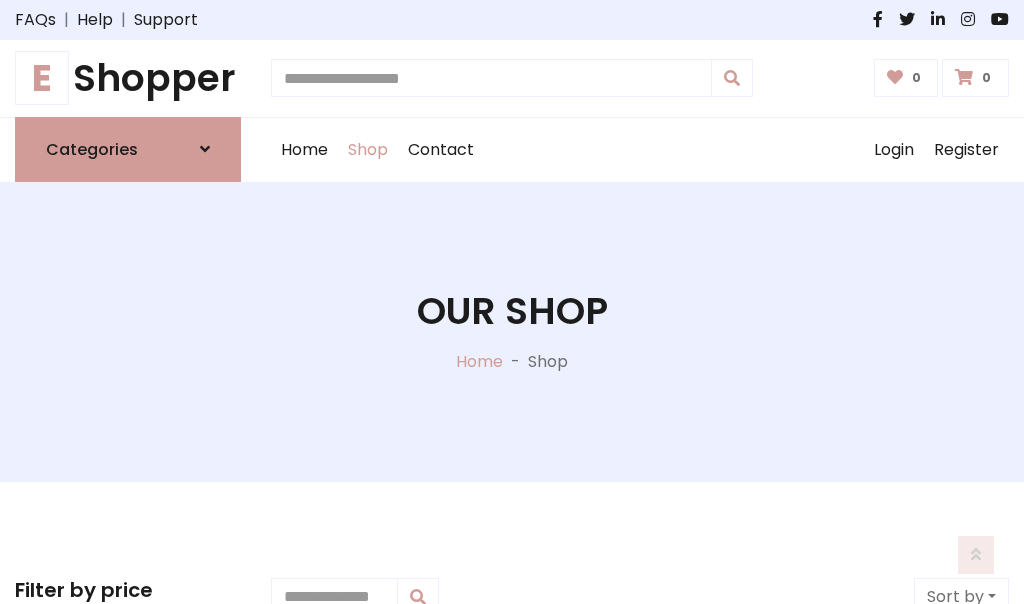 scroll, scrollTop: 904, scrollLeft: 0, axis: vertical 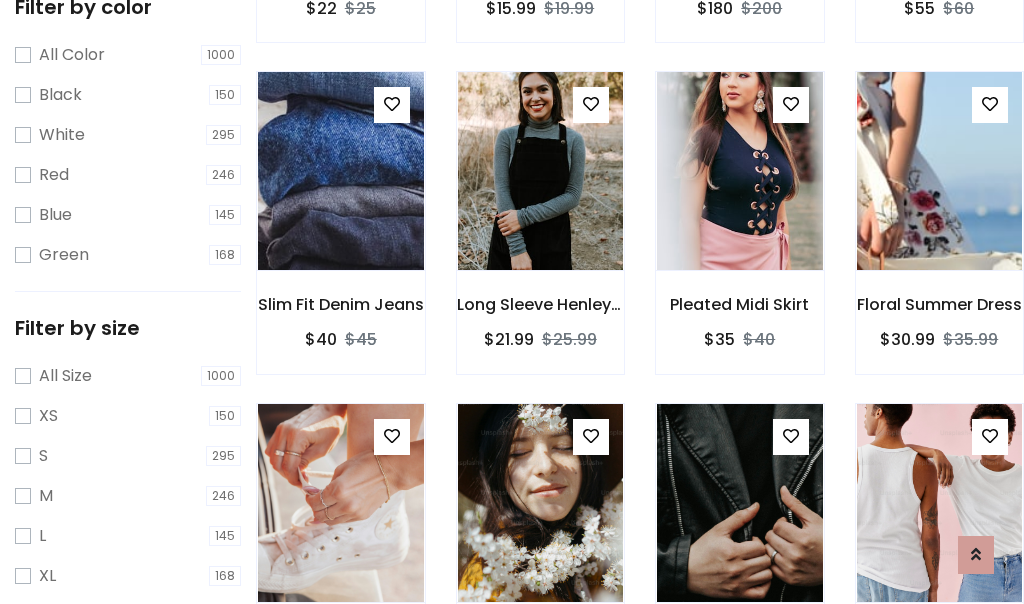 click at bounding box center (340, -160) 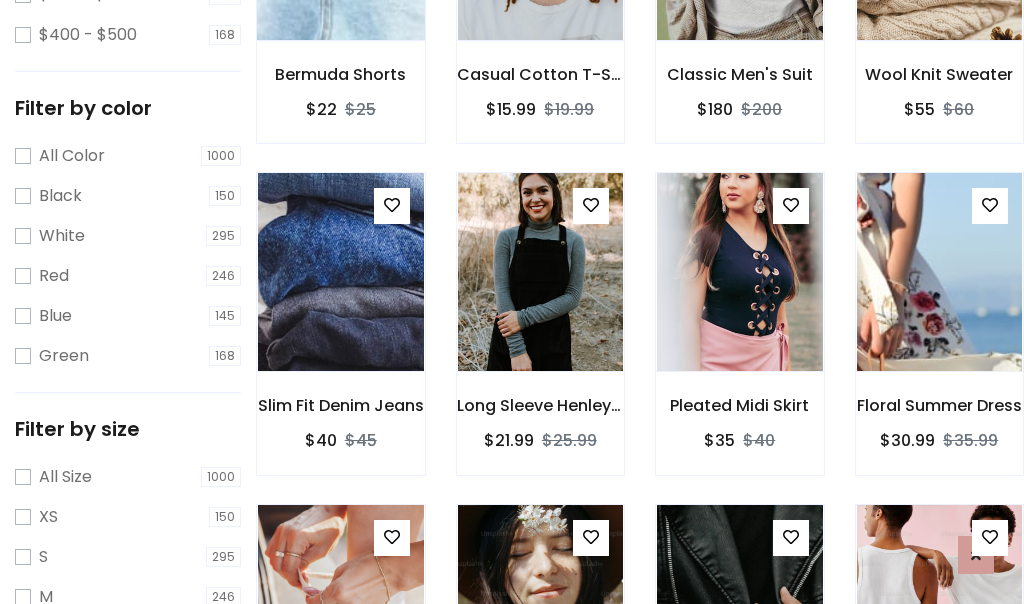 scroll, scrollTop: 101, scrollLeft: 0, axis: vertical 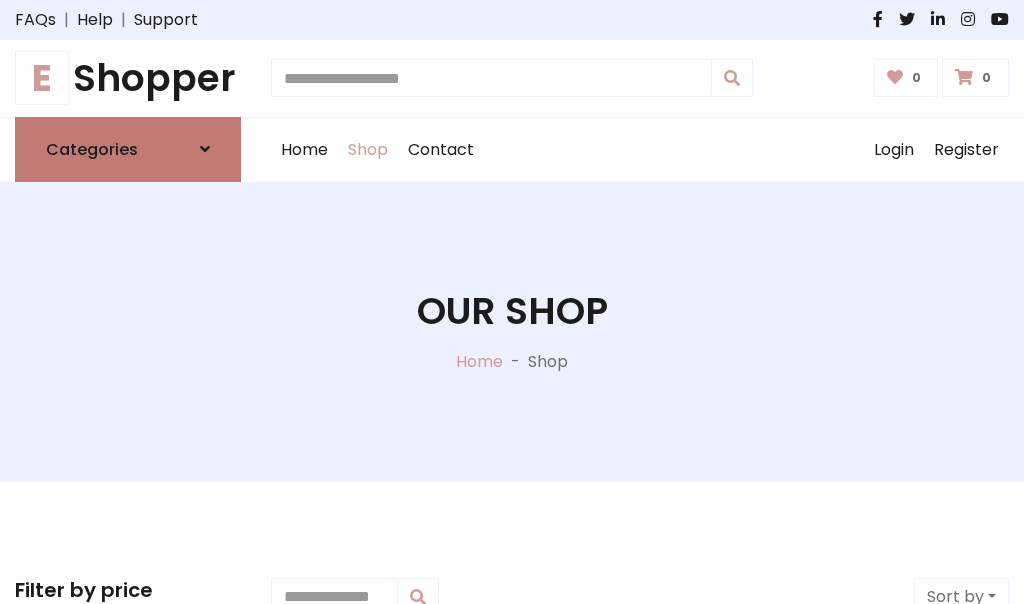 click on "Categories" at bounding box center [92, 149] 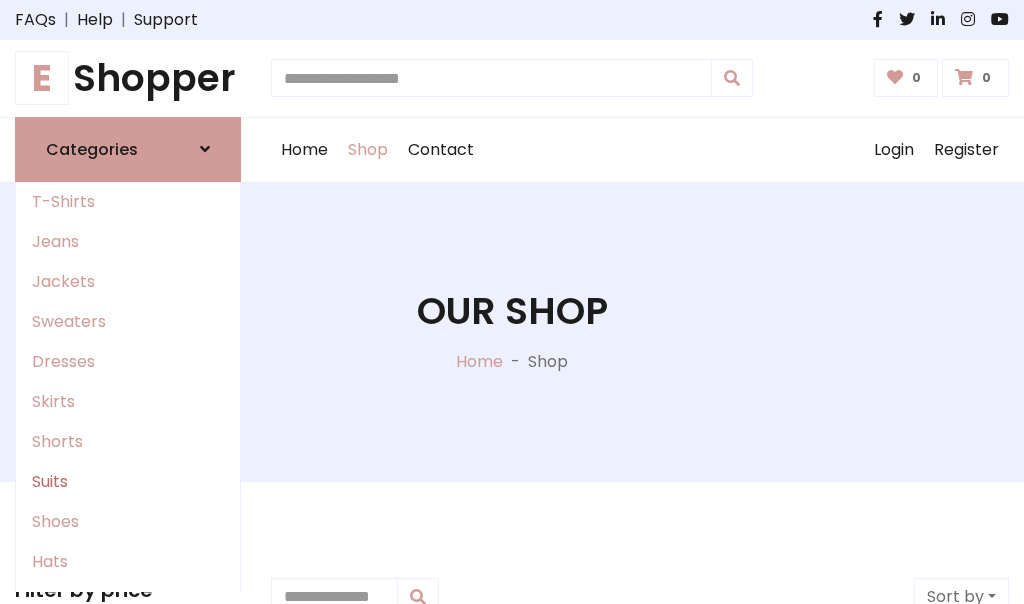 click on "Suits" at bounding box center [128, 482] 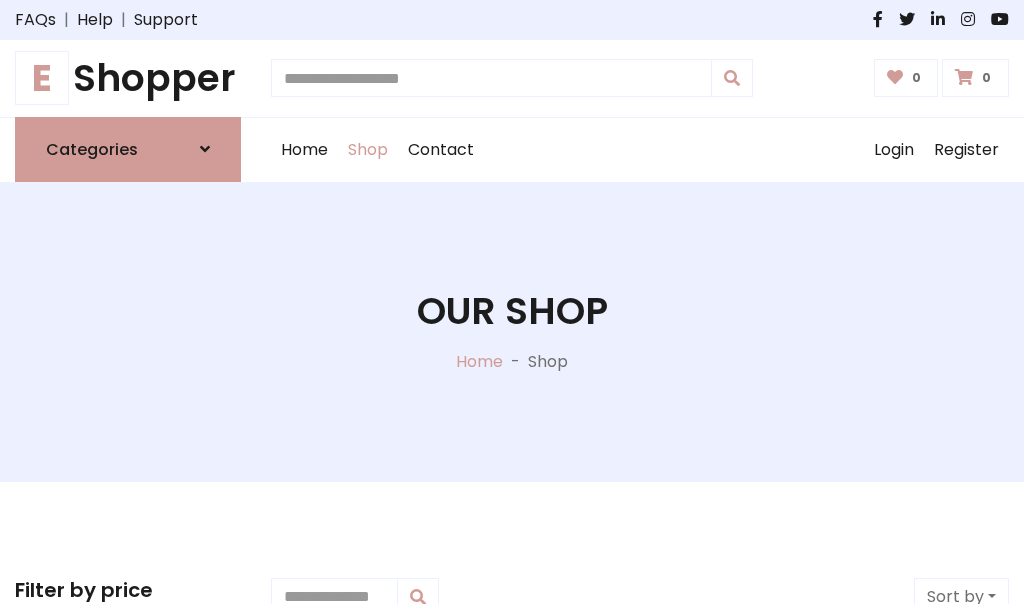 scroll, scrollTop: 1445, scrollLeft: 0, axis: vertical 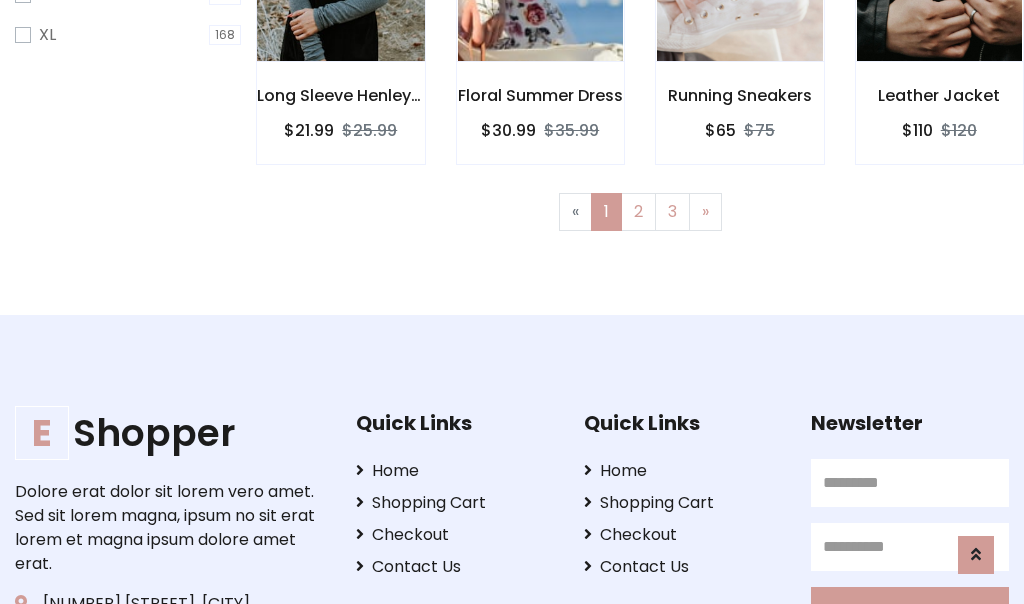 click at bounding box center [340, -38] 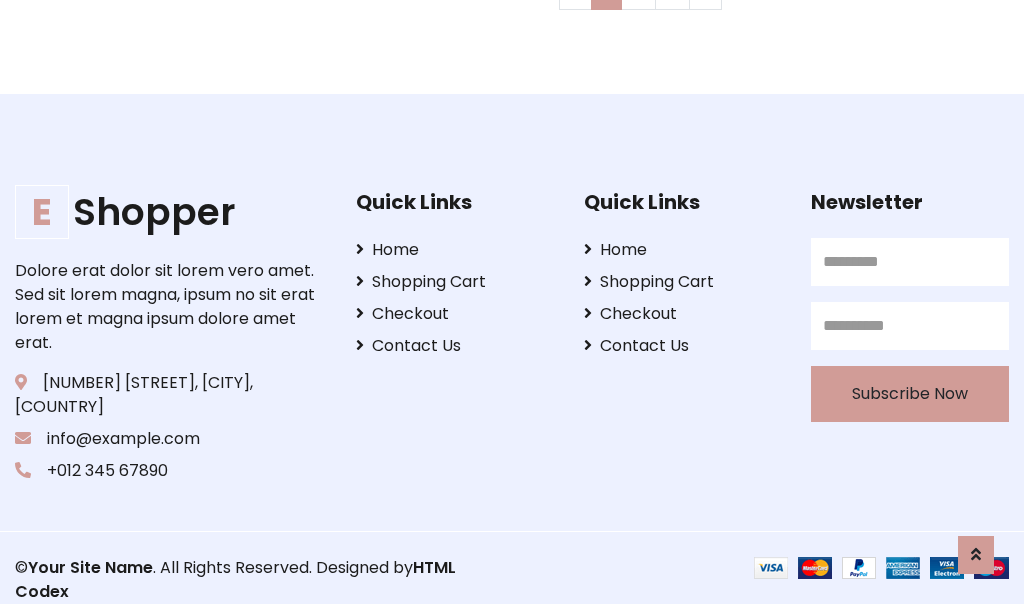 scroll, scrollTop: 0, scrollLeft: 0, axis: both 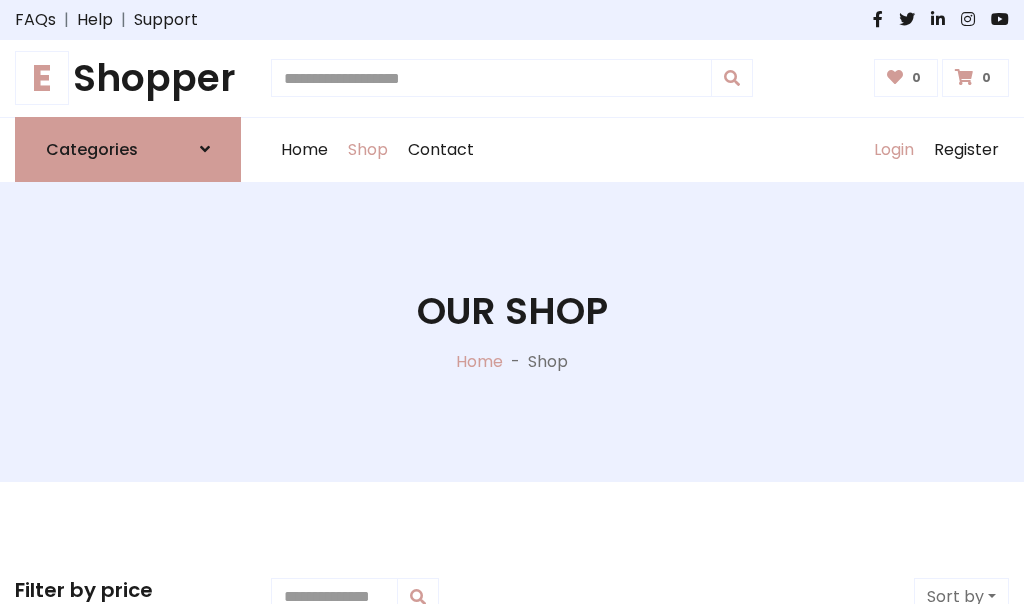 click on "Login" at bounding box center (894, 150) 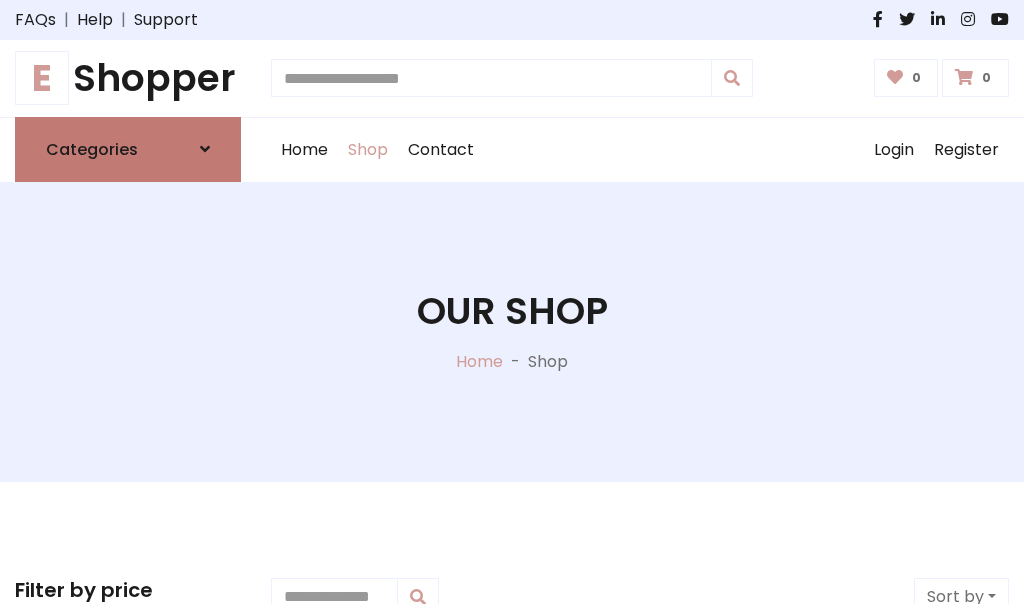 click at bounding box center [205, 149] 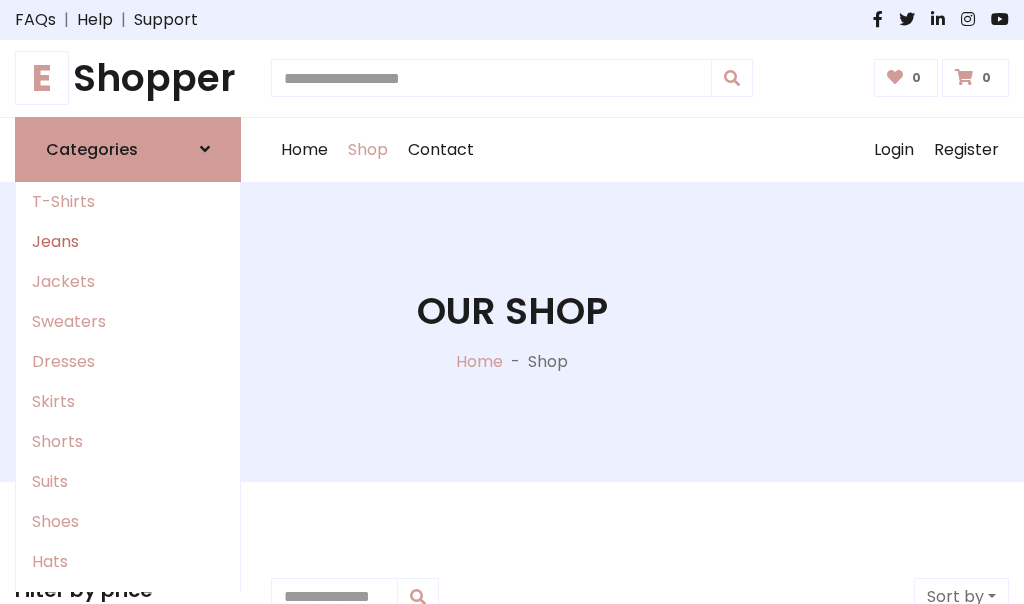 click on "Jeans" at bounding box center [128, 242] 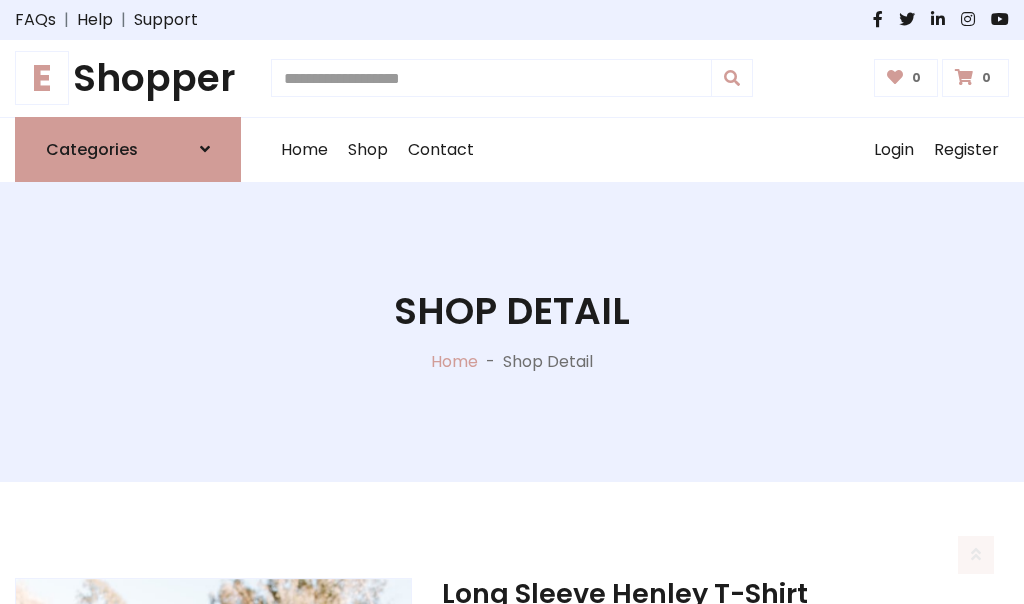 scroll, scrollTop: 1869, scrollLeft: 0, axis: vertical 